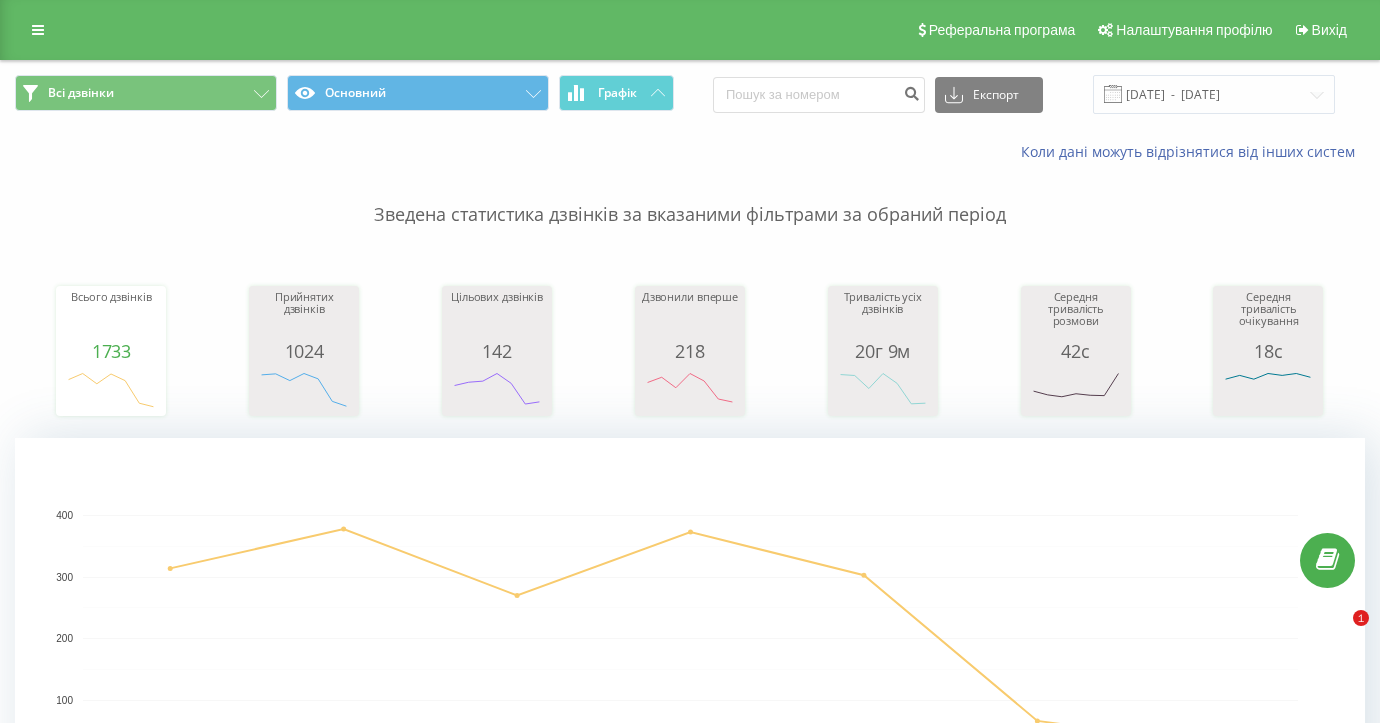 scroll, scrollTop: 198, scrollLeft: 0, axis: vertical 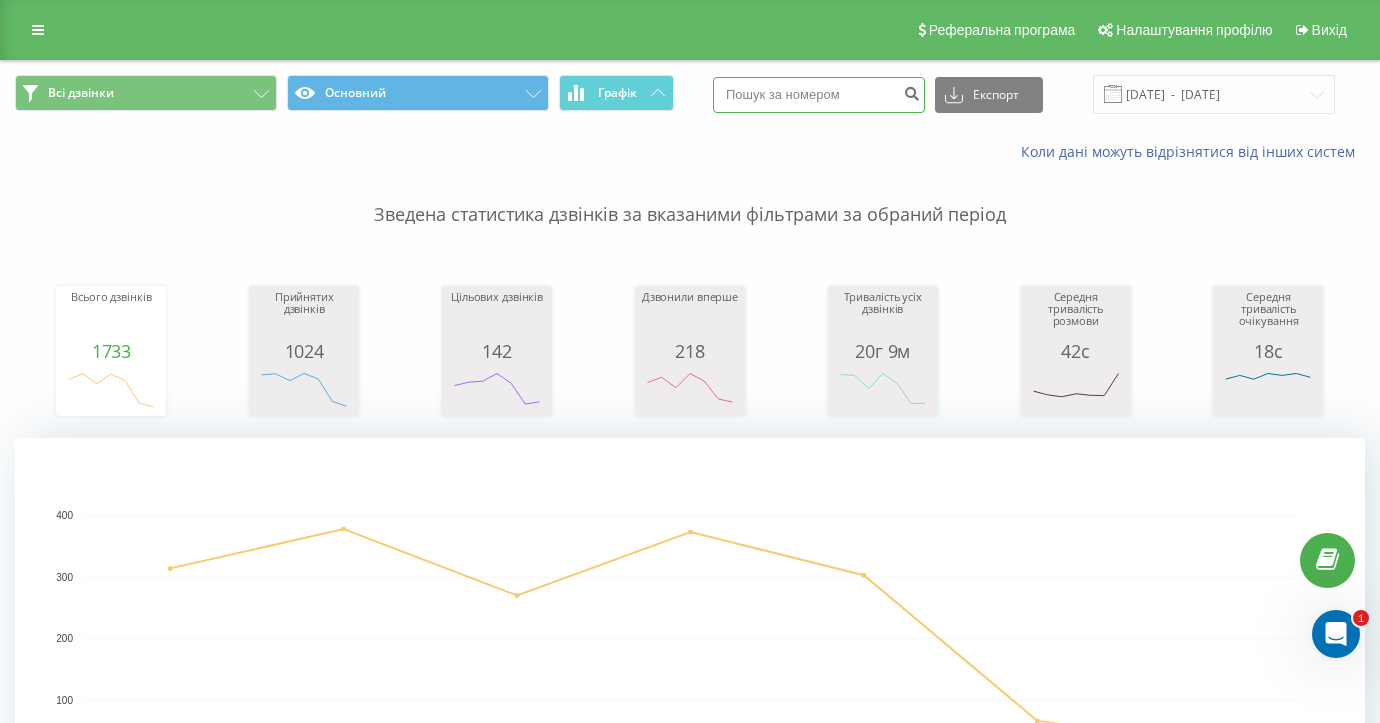 click at bounding box center [819, 95] 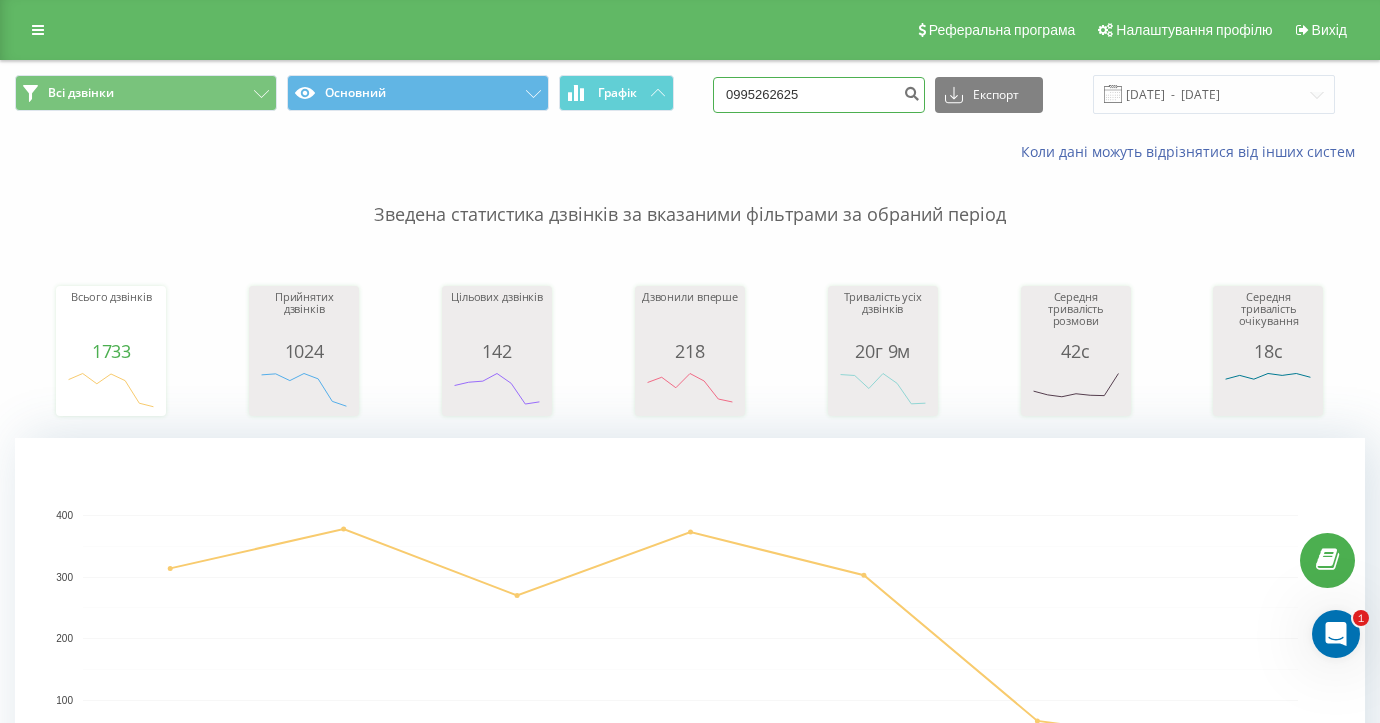 type on "0995262625" 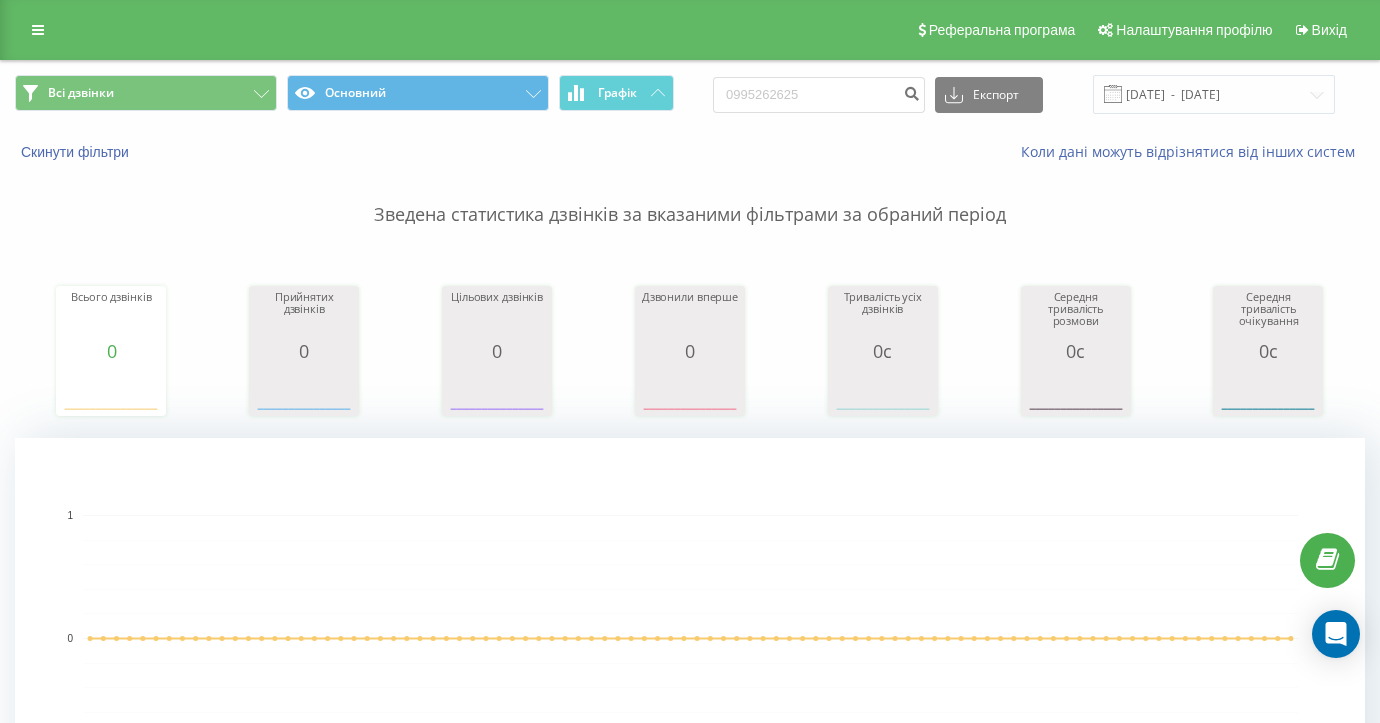 scroll, scrollTop: 0, scrollLeft: 0, axis: both 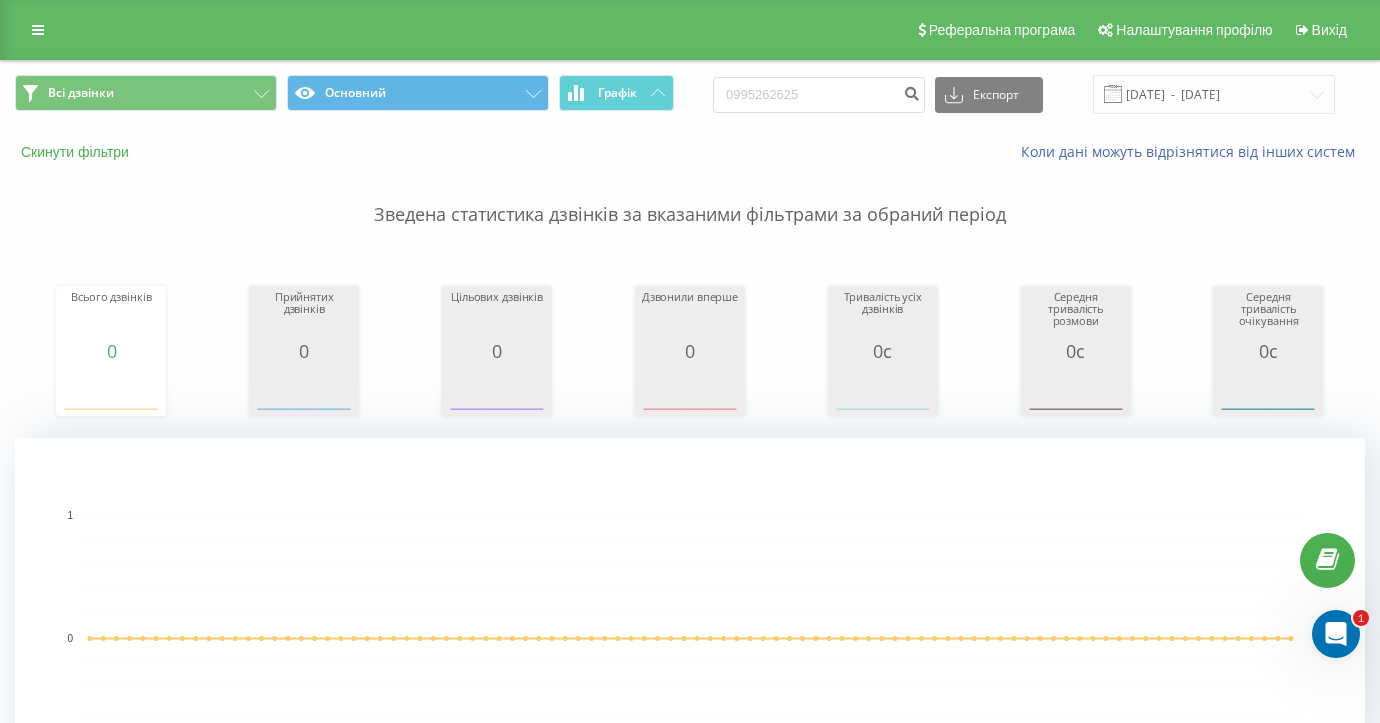 click on "Скинути фільтри" at bounding box center [77, 152] 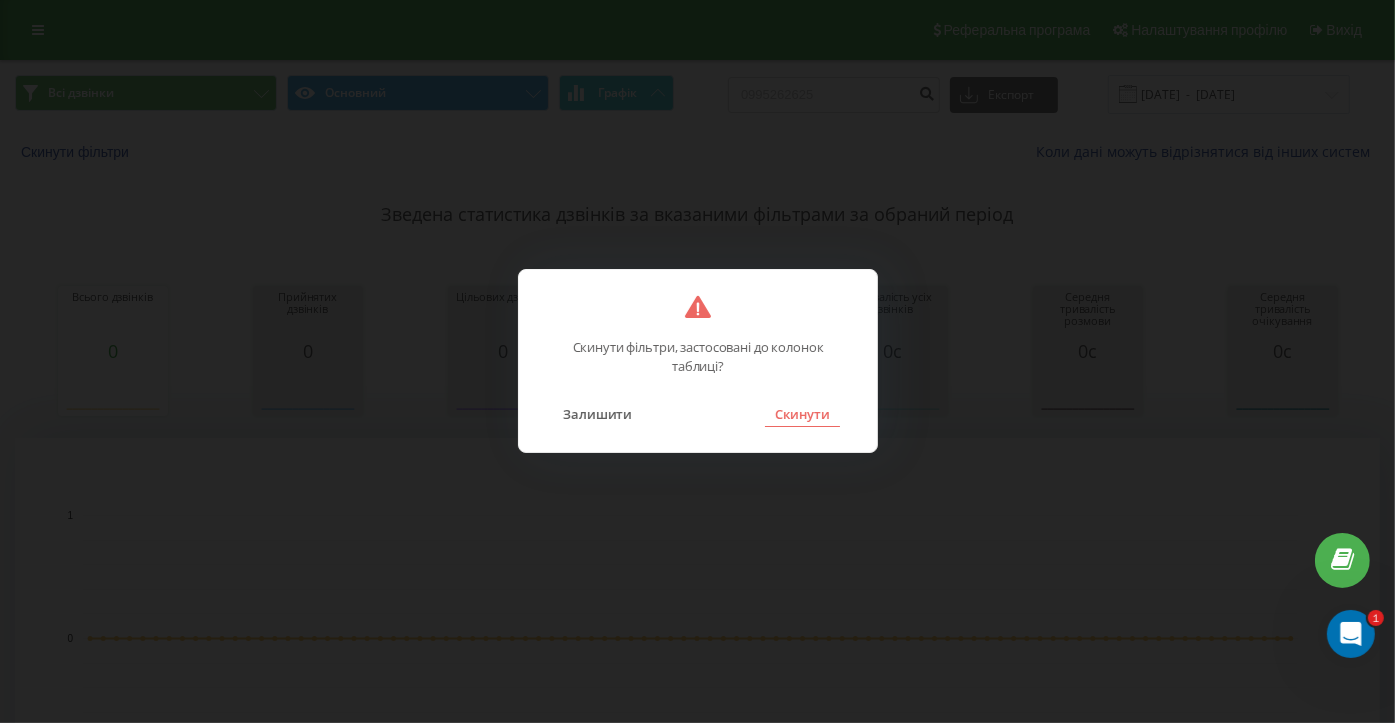click on "Скинути" at bounding box center (802, 414) 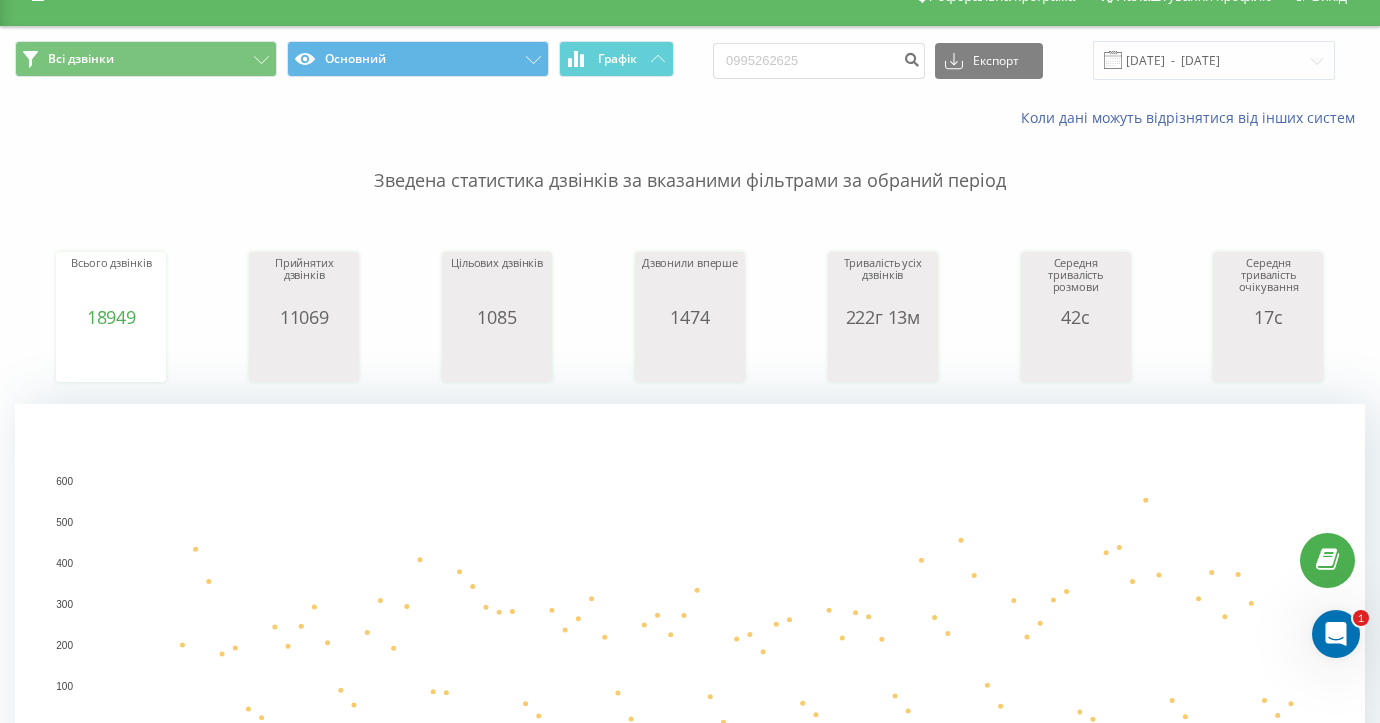 scroll, scrollTop: 0, scrollLeft: 0, axis: both 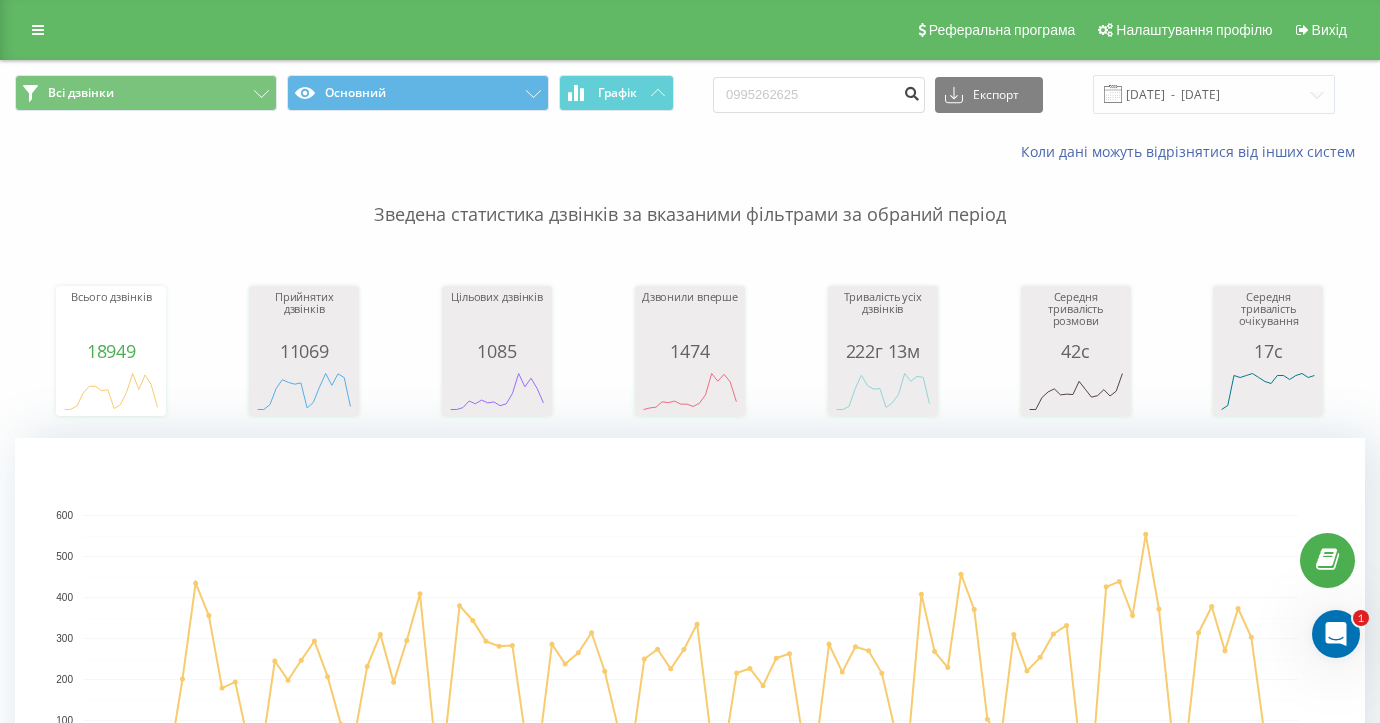 click at bounding box center (911, 91) 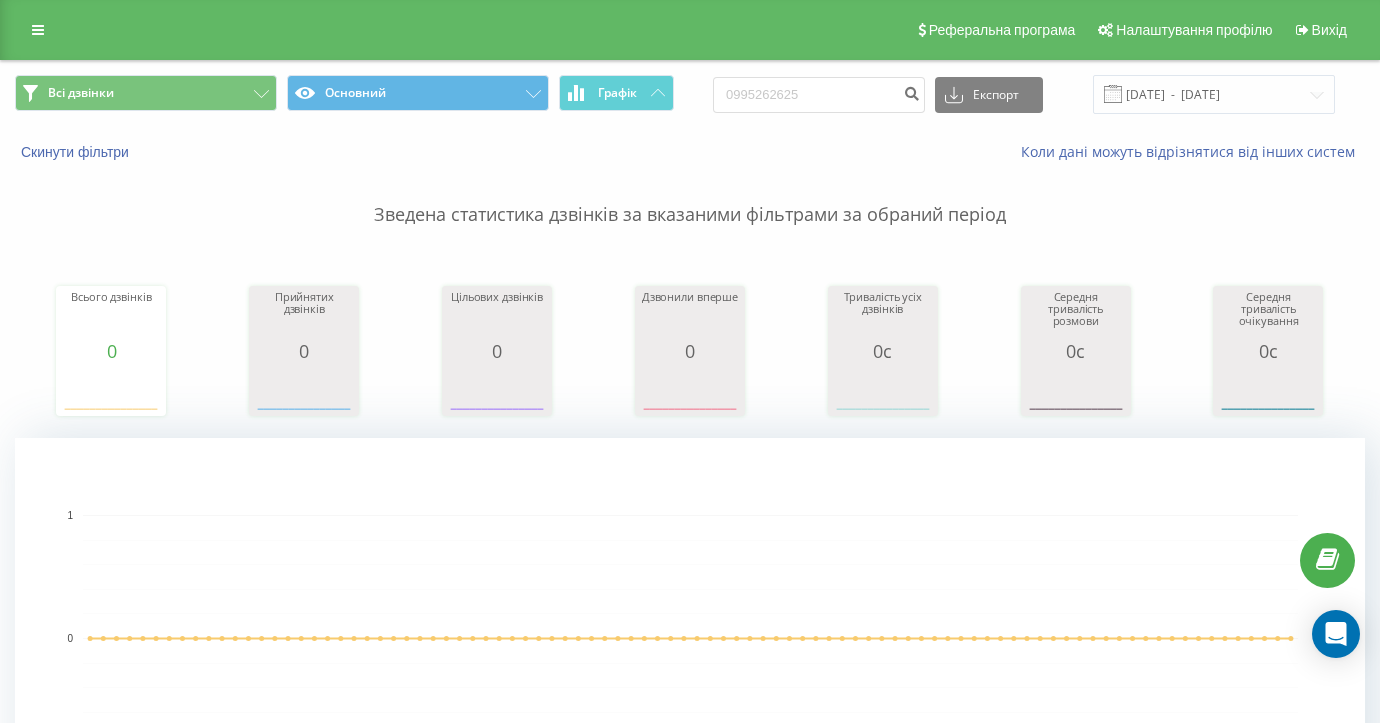 scroll, scrollTop: 255, scrollLeft: 0, axis: vertical 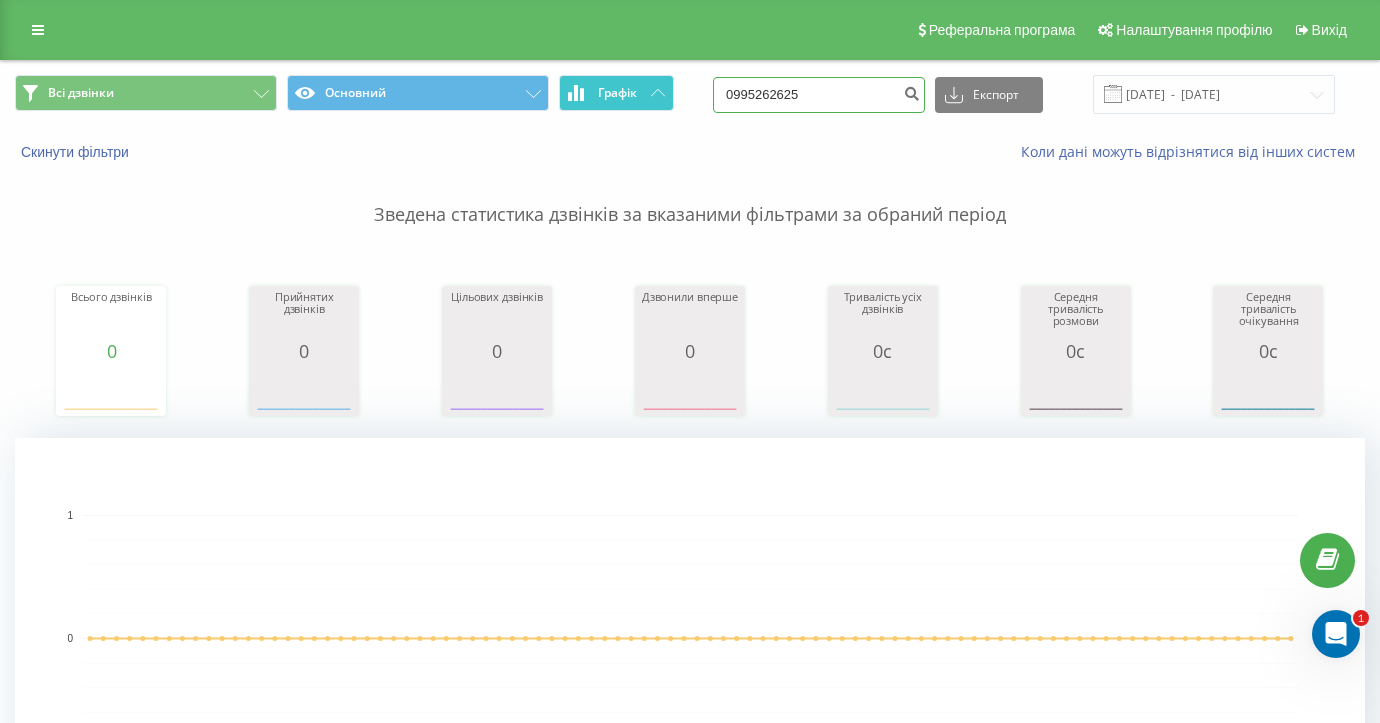 drag, startPoint x: 832, startPoint y: 89, endPoint x: 598, endPoint y: 86, distance: 234.01923 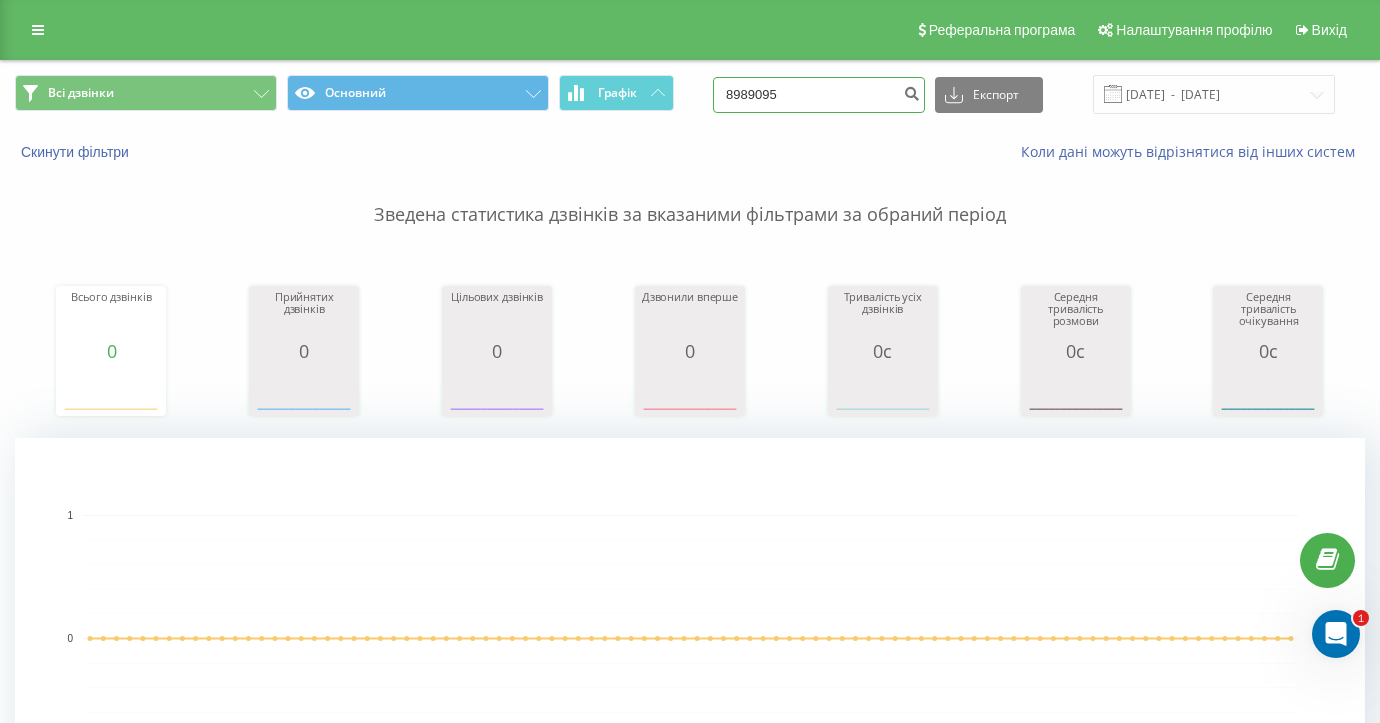 type on "8989095" 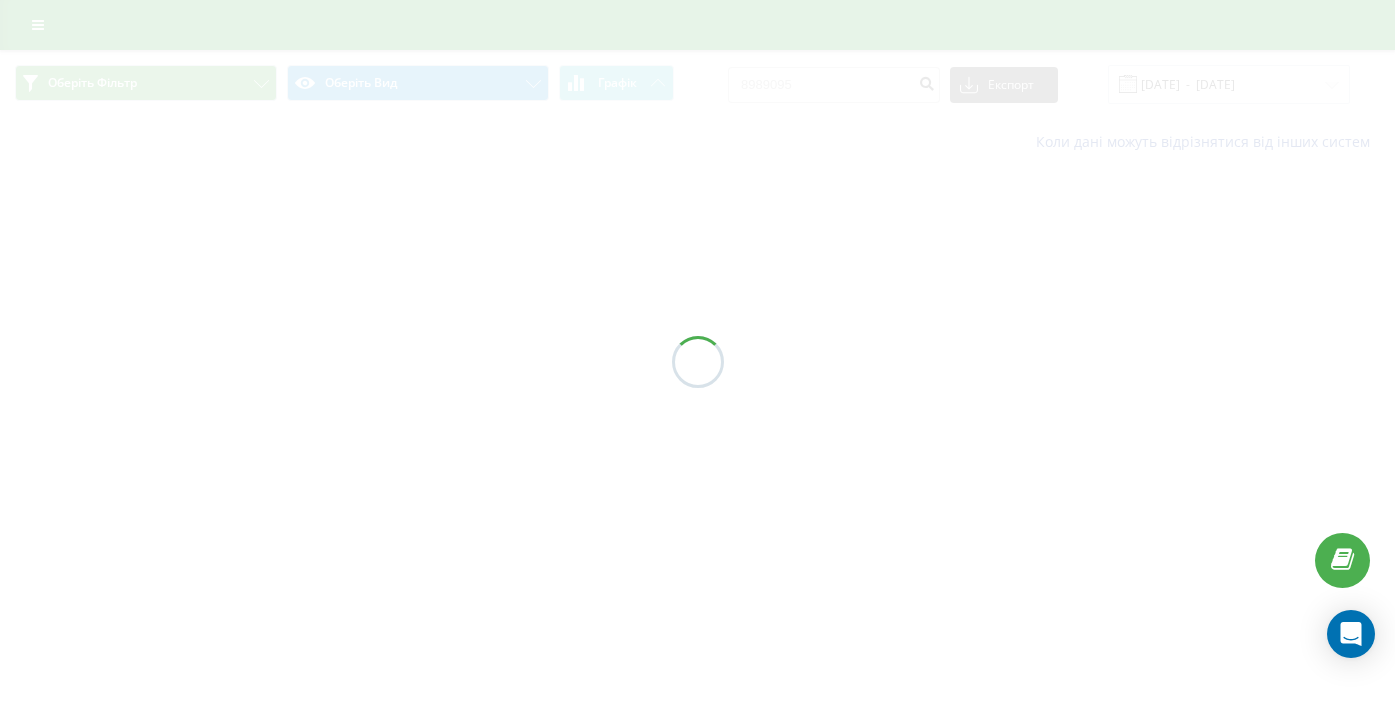 scroll, scrollTop: 0, scrollLeft: 0, axis: both 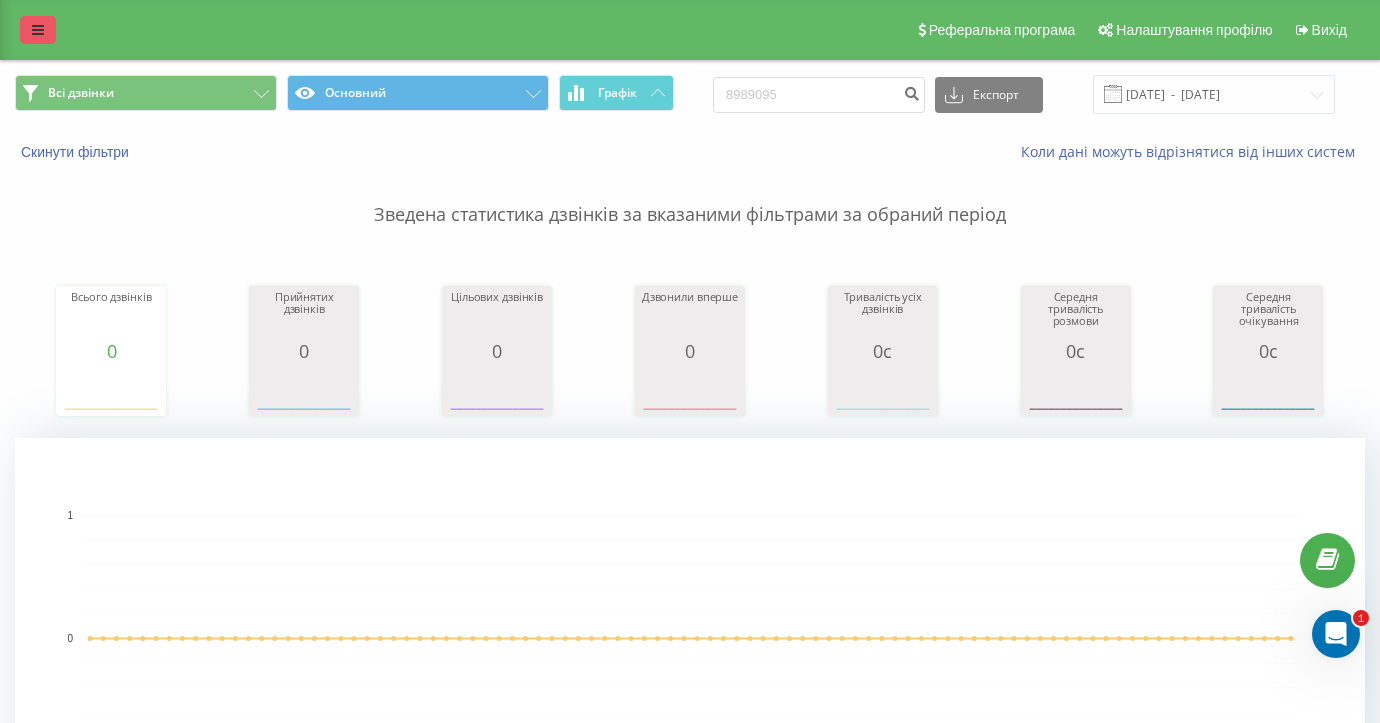 click at bounding box center (38, 30) 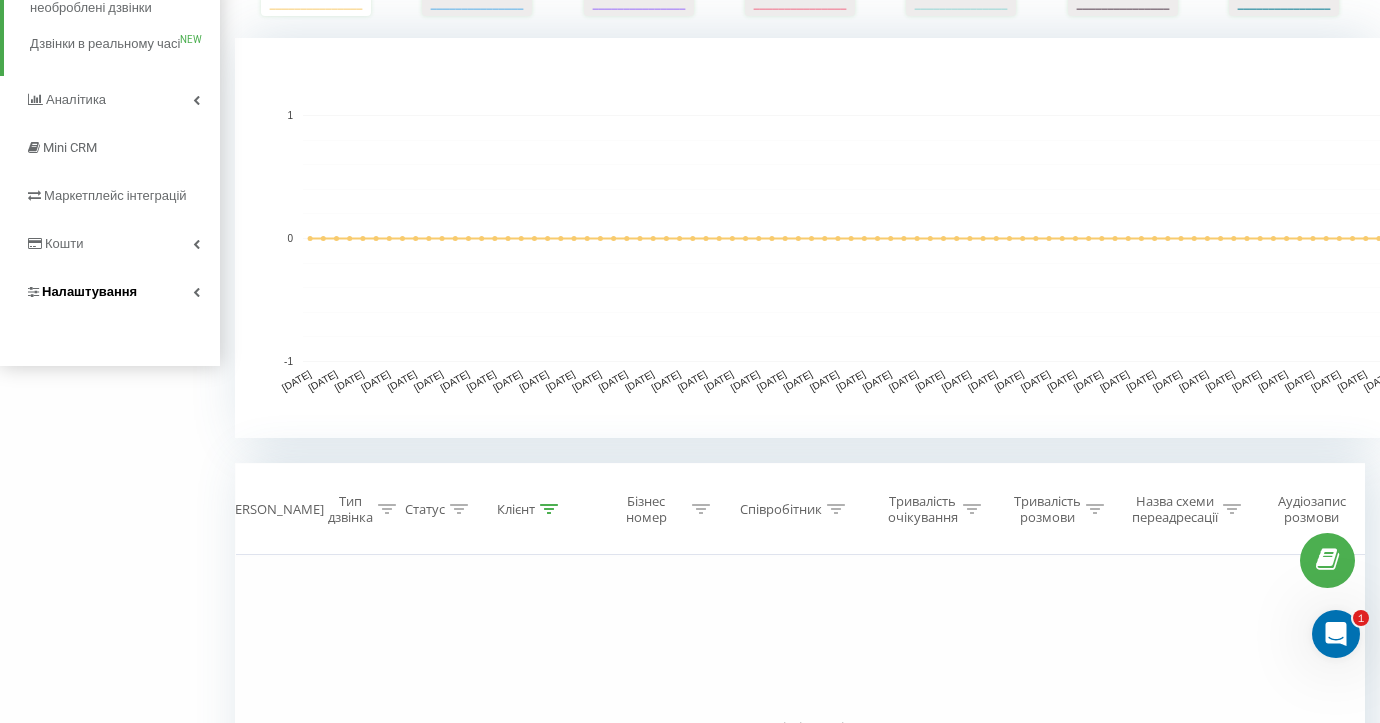 click on "Налаштування" at bounding box center [110, 292] 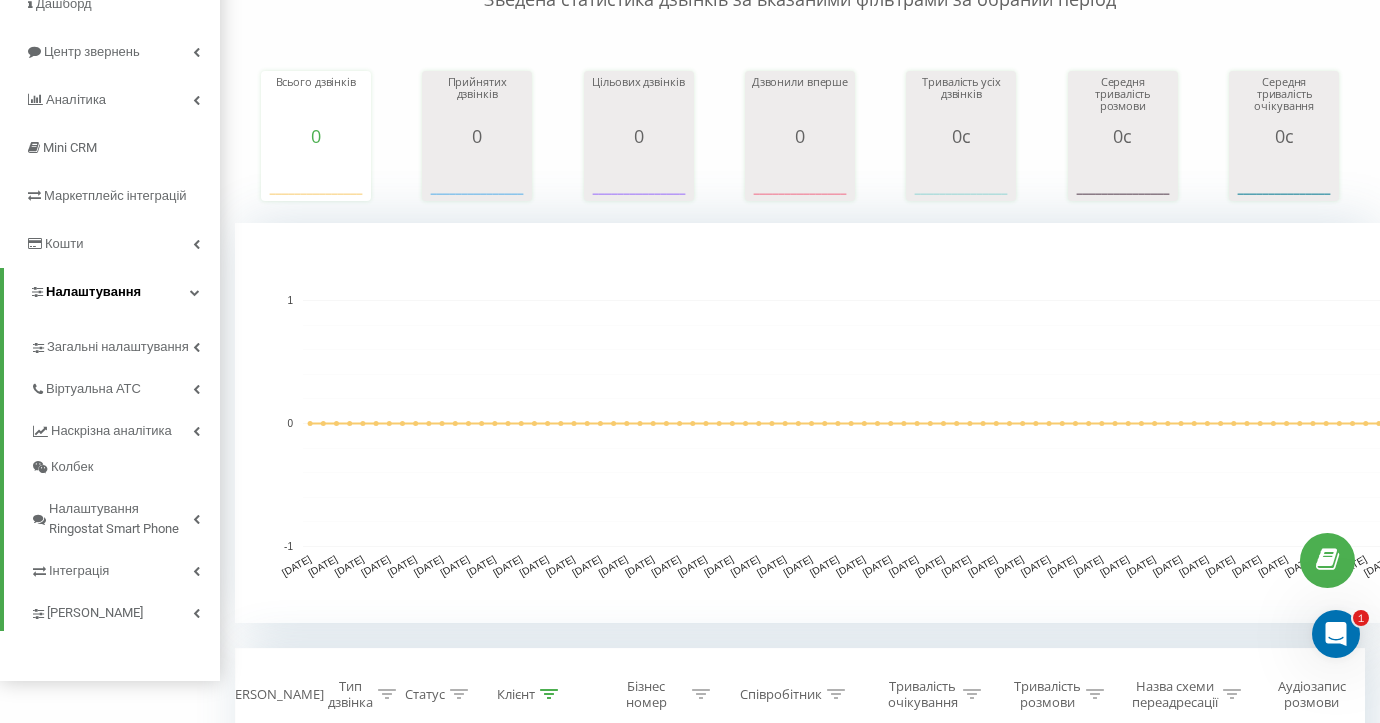 click on "Налаштування" at bounding box center (93, 291) 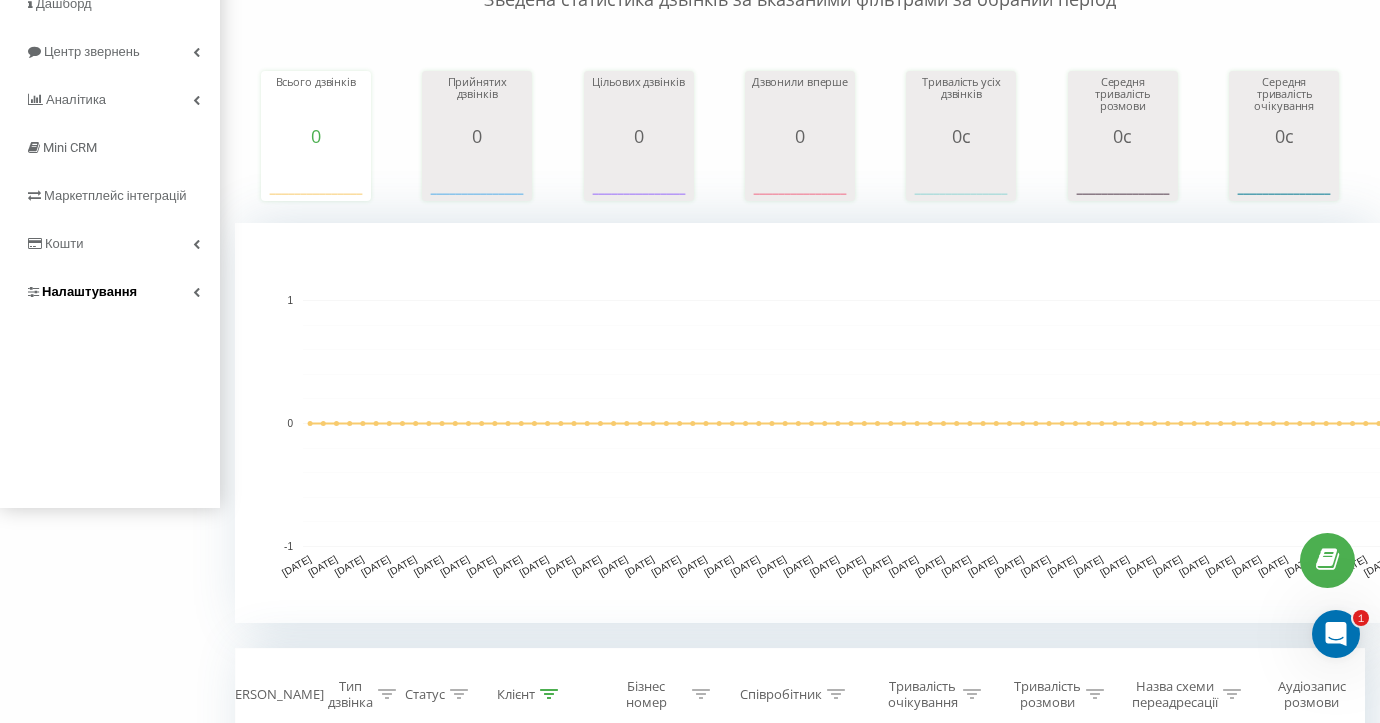 click on "Налаштування" at bounding box center (89, 291) 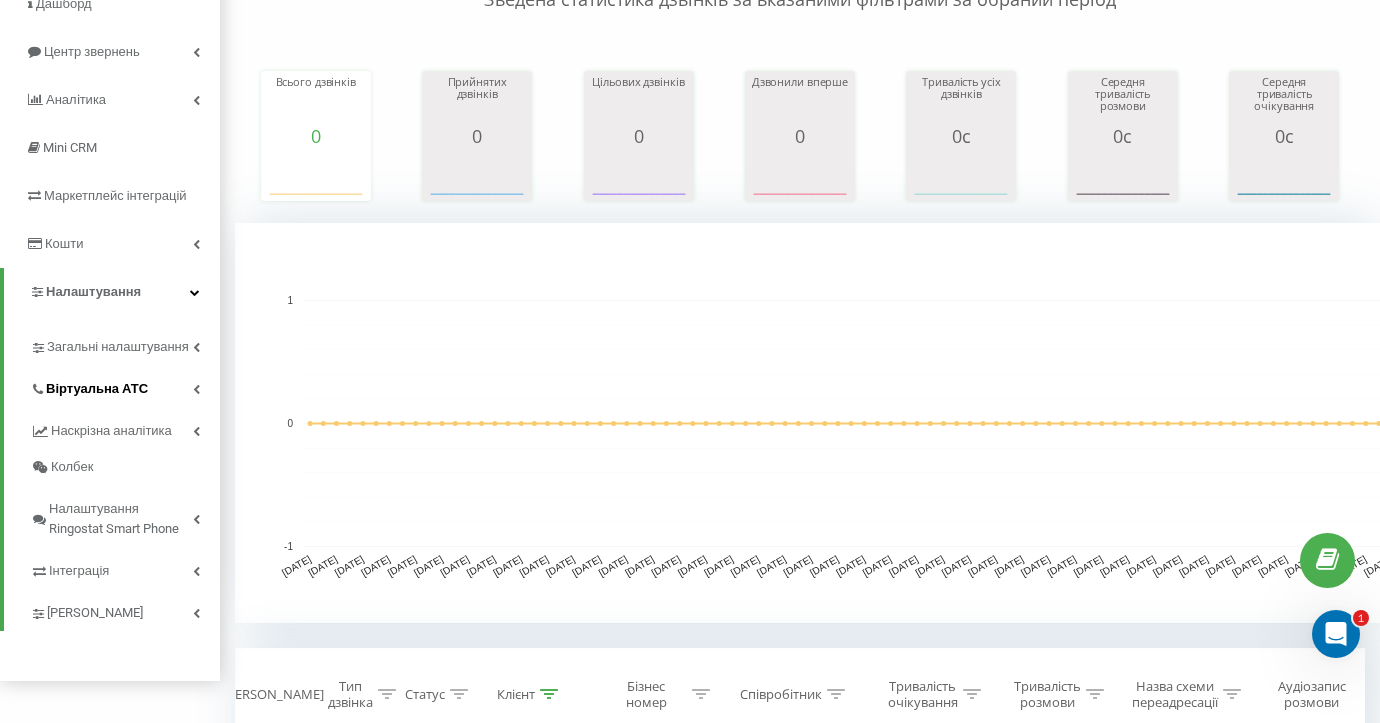 scroll, scrollTop: 315, scrollLeft: 0, axis: vertical 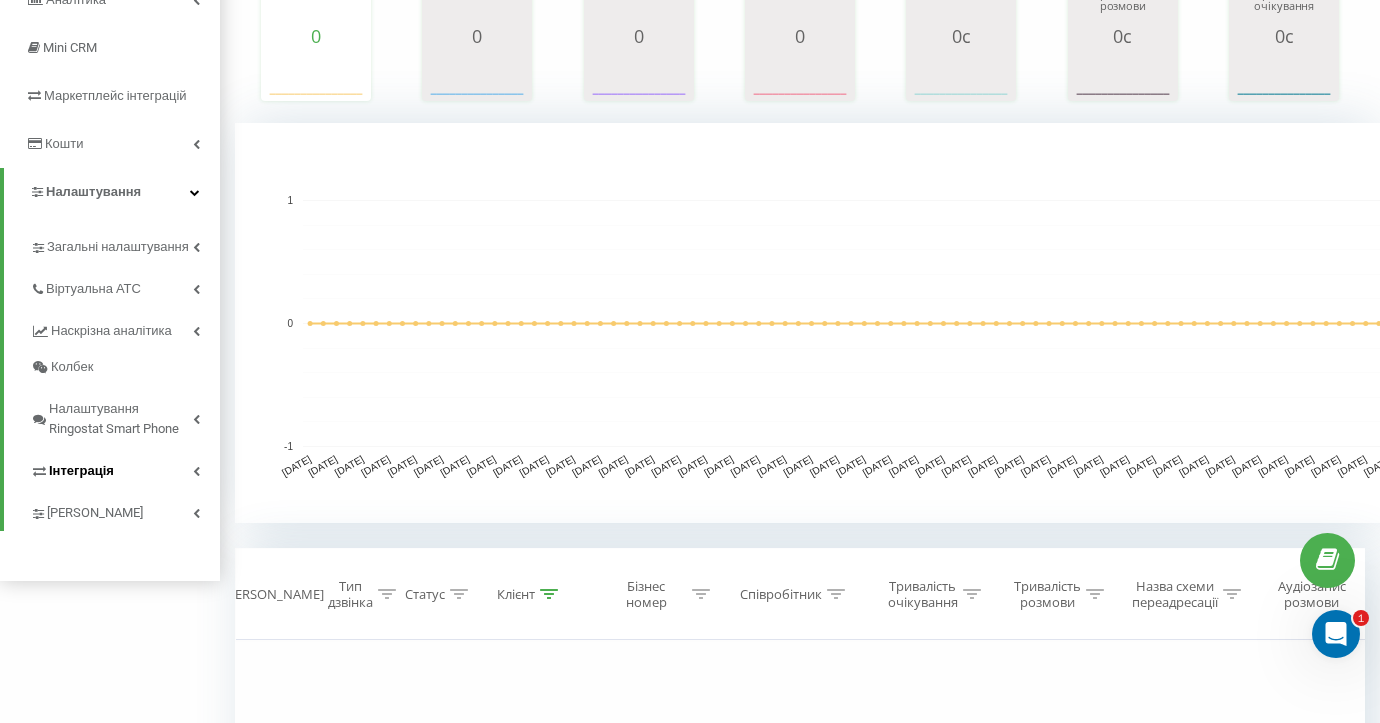 click on "Інтеграція" at bounding box center (125, 468) 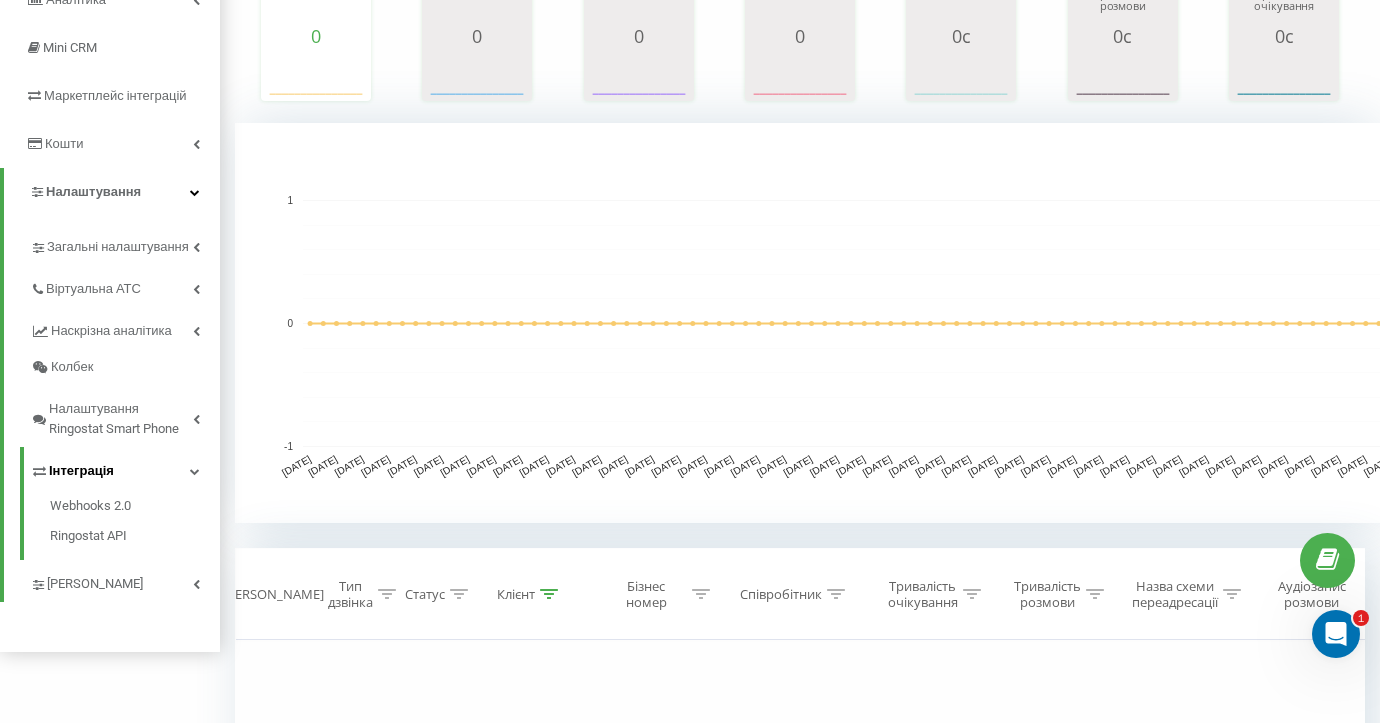 click on "Інтеграція" at bounding box center [125, 468] 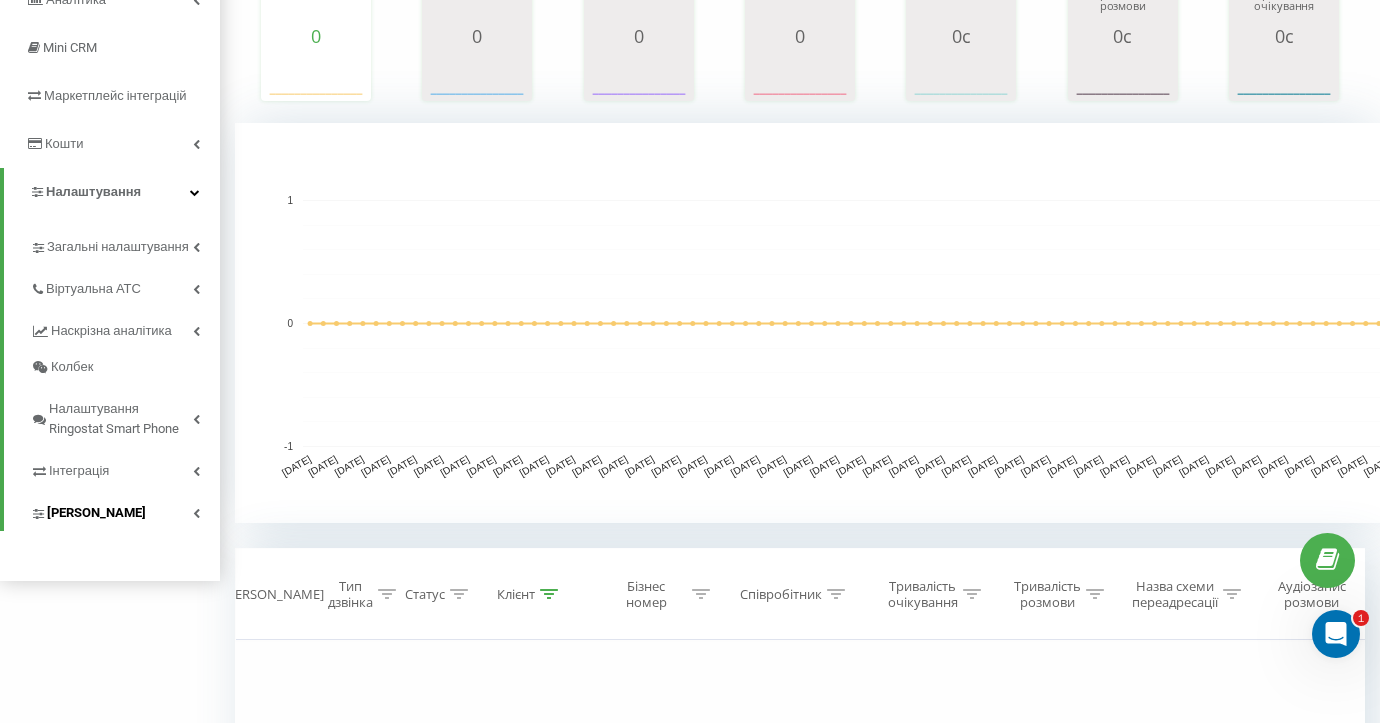 click on "[PERSON_NAME]" at bounding box center (125, 510) 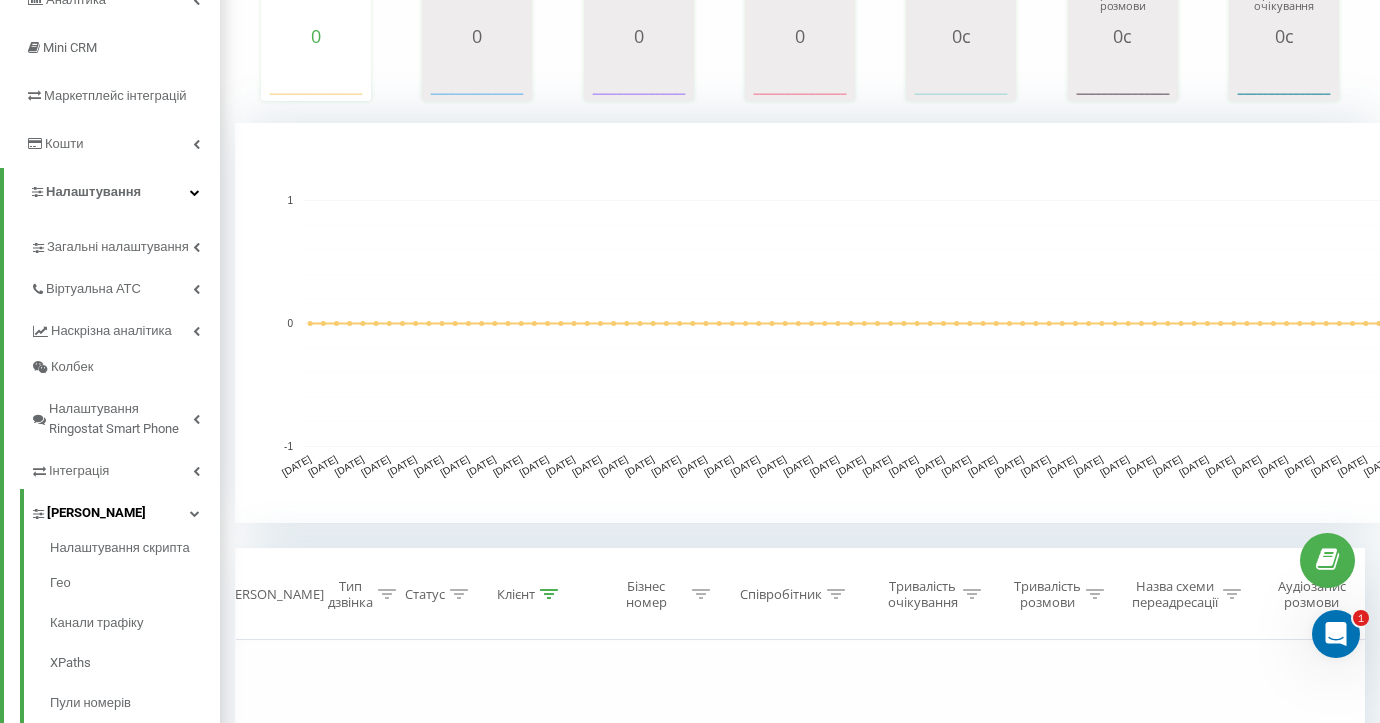 click on "[PERSON_NAME]" at bounding box center (125, 510) 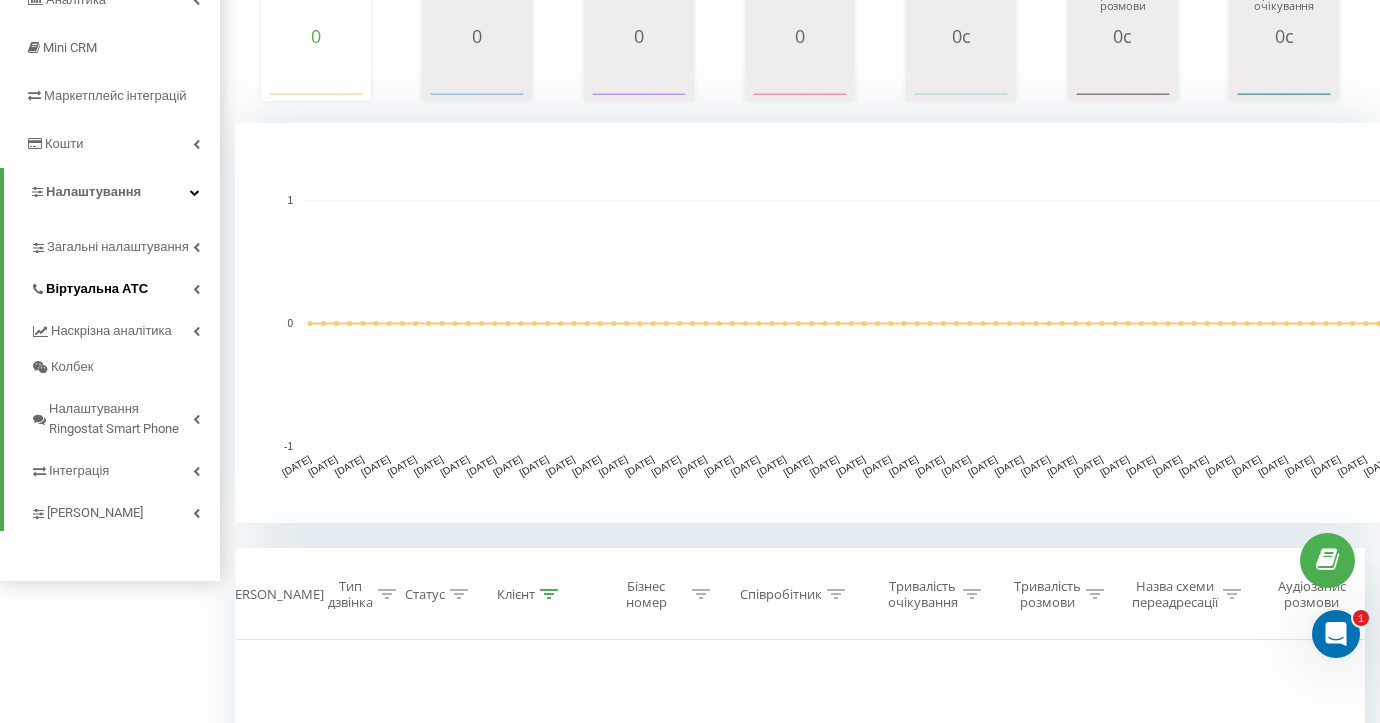 click on "Віртуальна АТС" at bounding box center [97, 289] 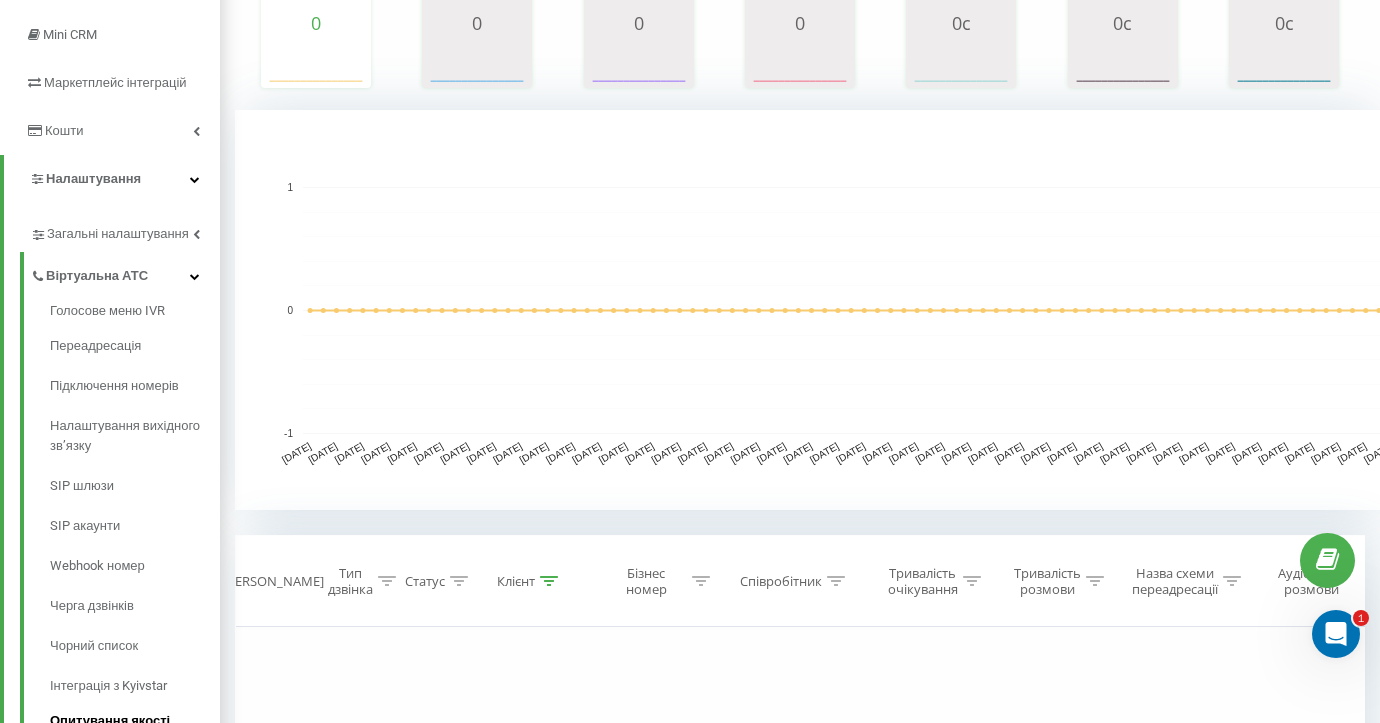scroll, scrollTop: 315, scrollLeft: 0, axis: vertical 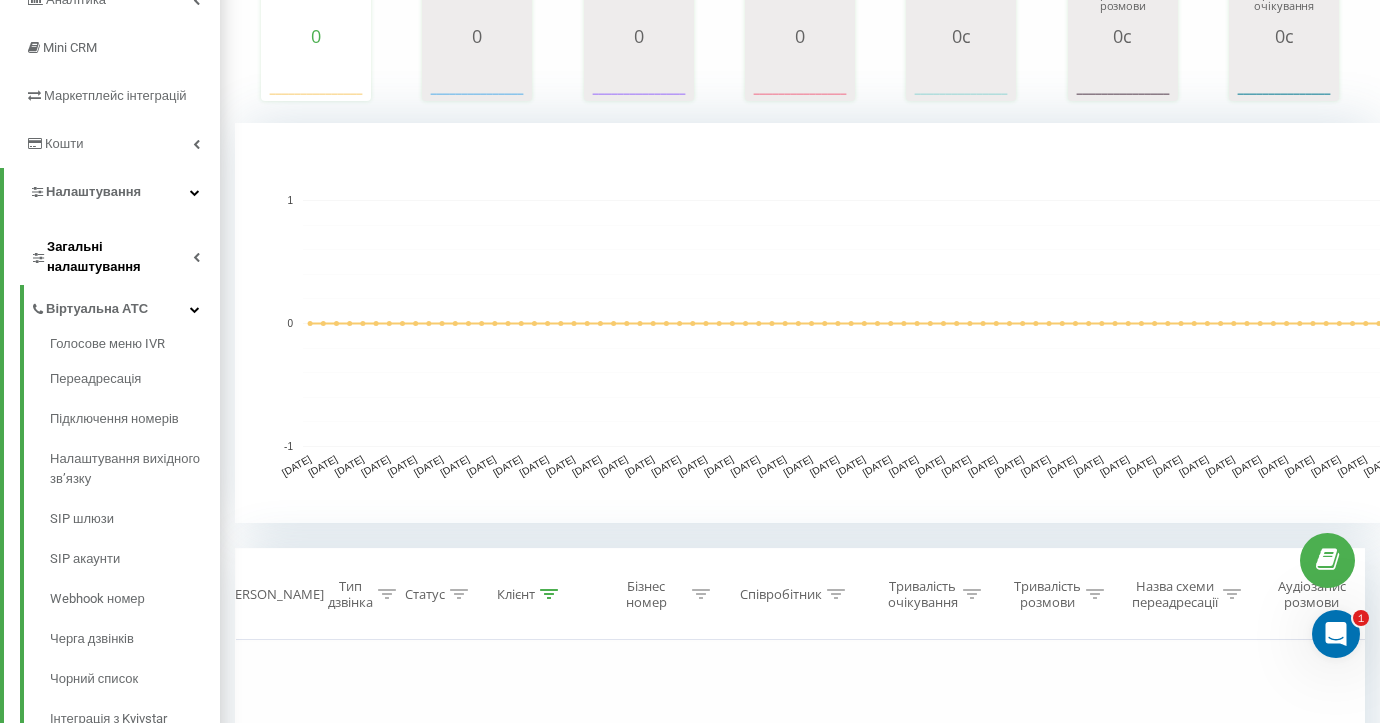 click on "Загальні налаштування" at bounding box center [120, 257] 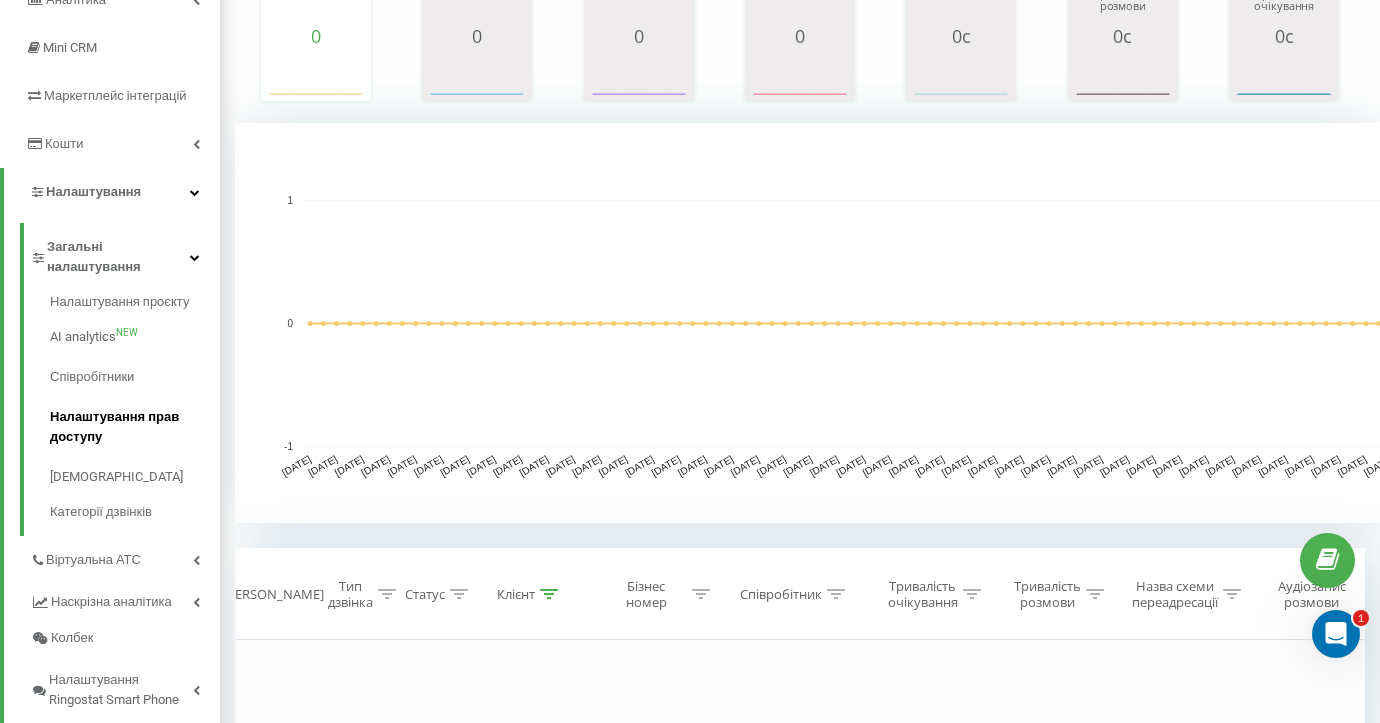 click on "Налаштування прав доступу" at bounding box center (135, 427) 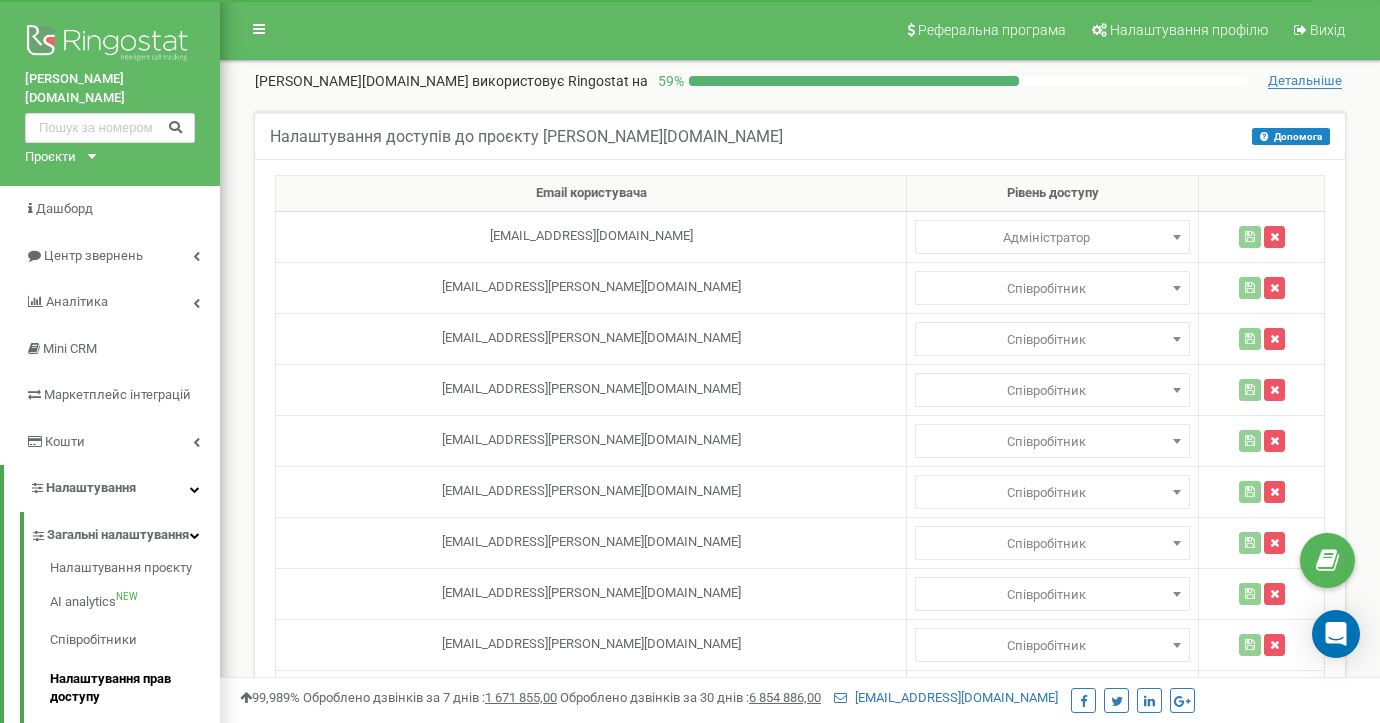 scroll, scrollTop: 740, scrollLeft: 0, axis: vertical 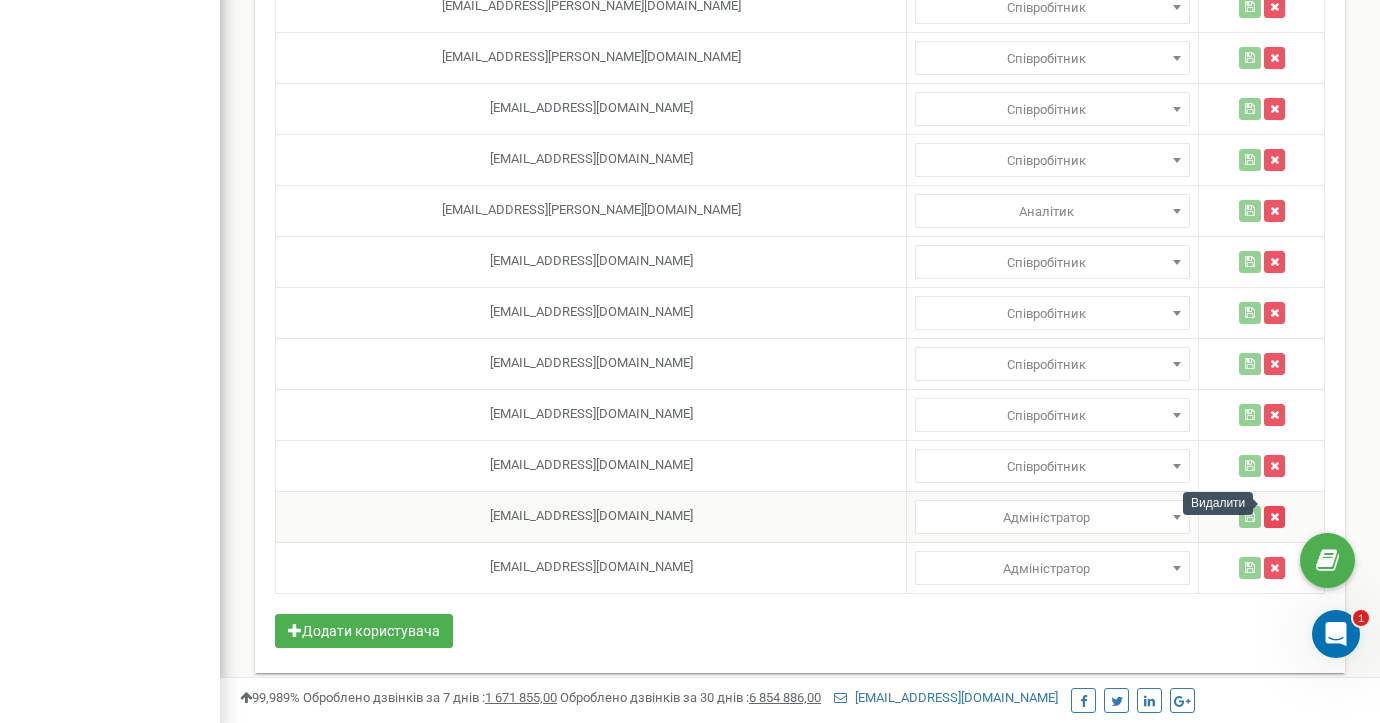 click at bounding box center [1274, 517] 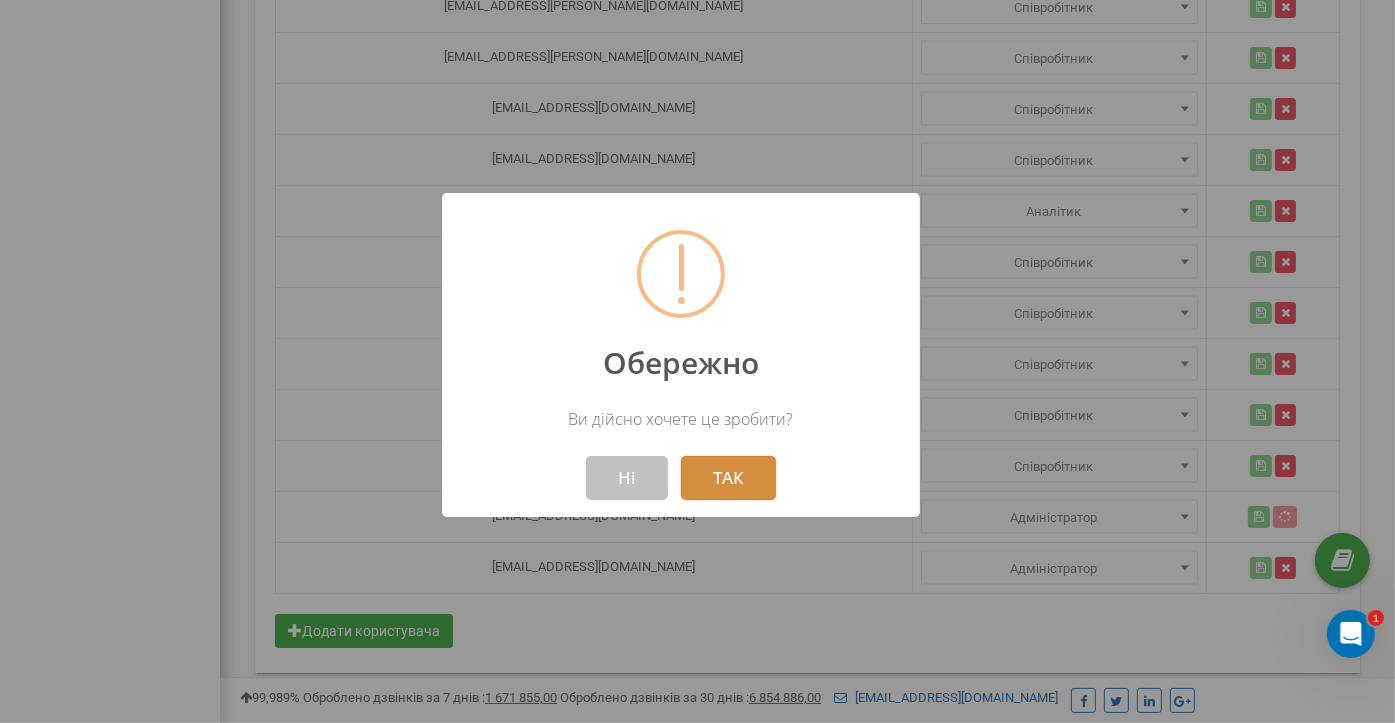click on "ТАК" at bounding box center [728, 478] 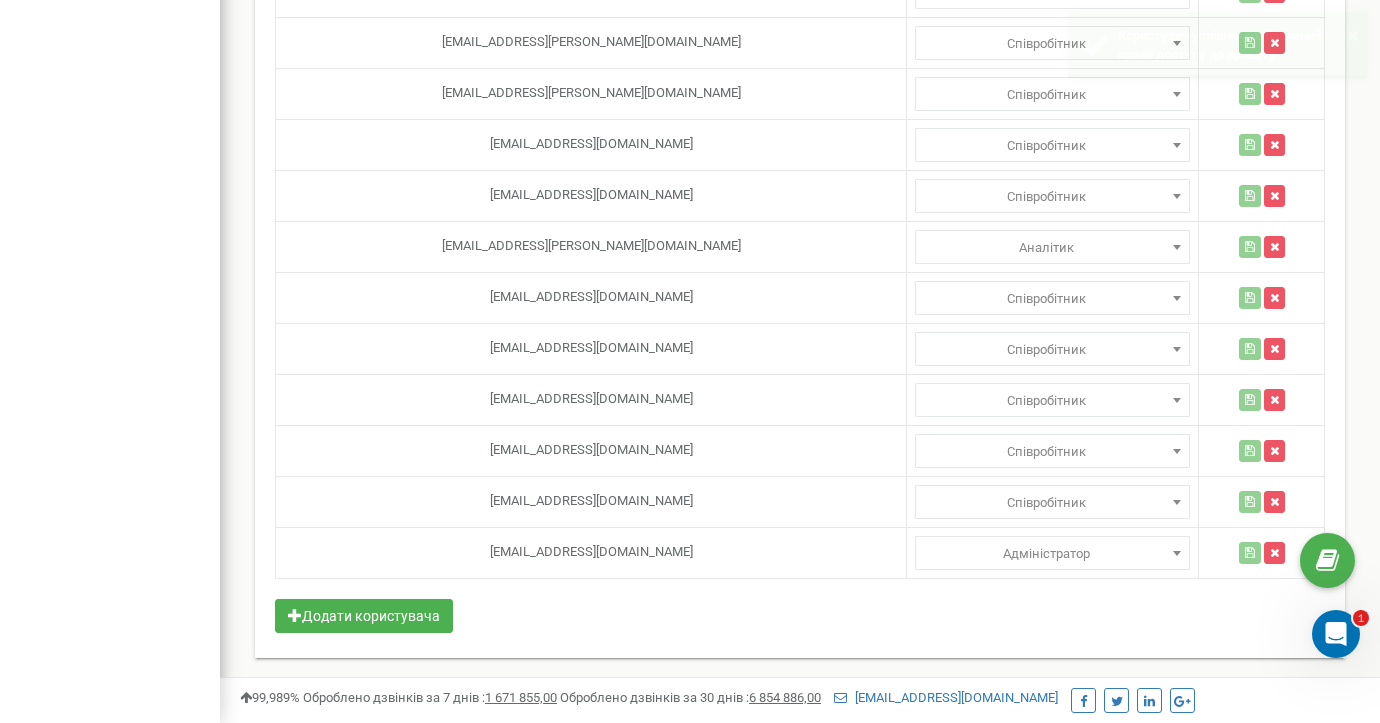 scroll, scrollTop: 2780, scrollLeft: 0, axis: vertical 